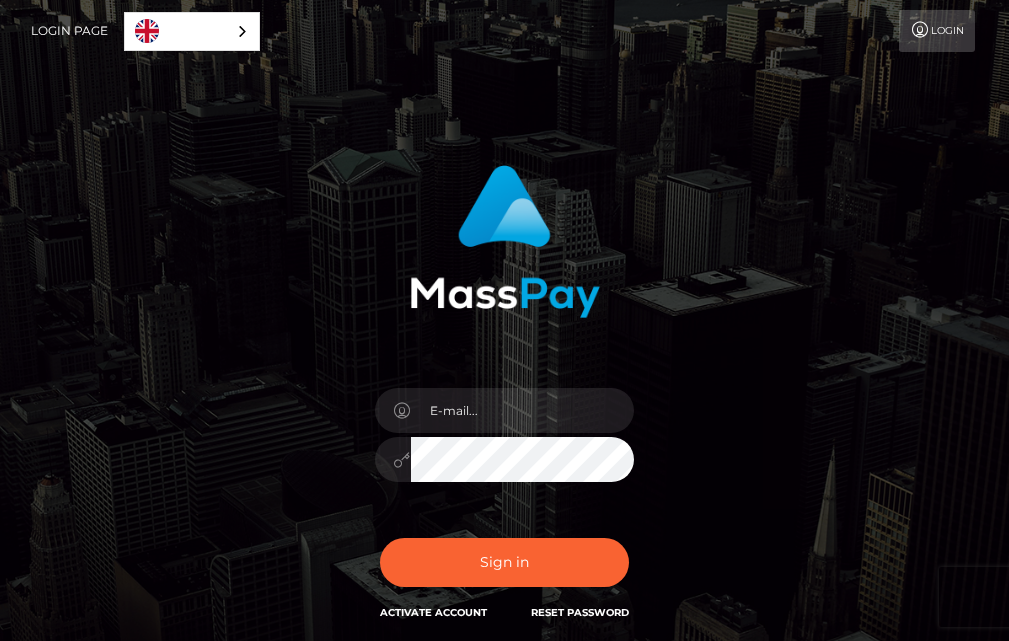 scroll, scrollTop: 0, scrollLeft: 0, axis: both 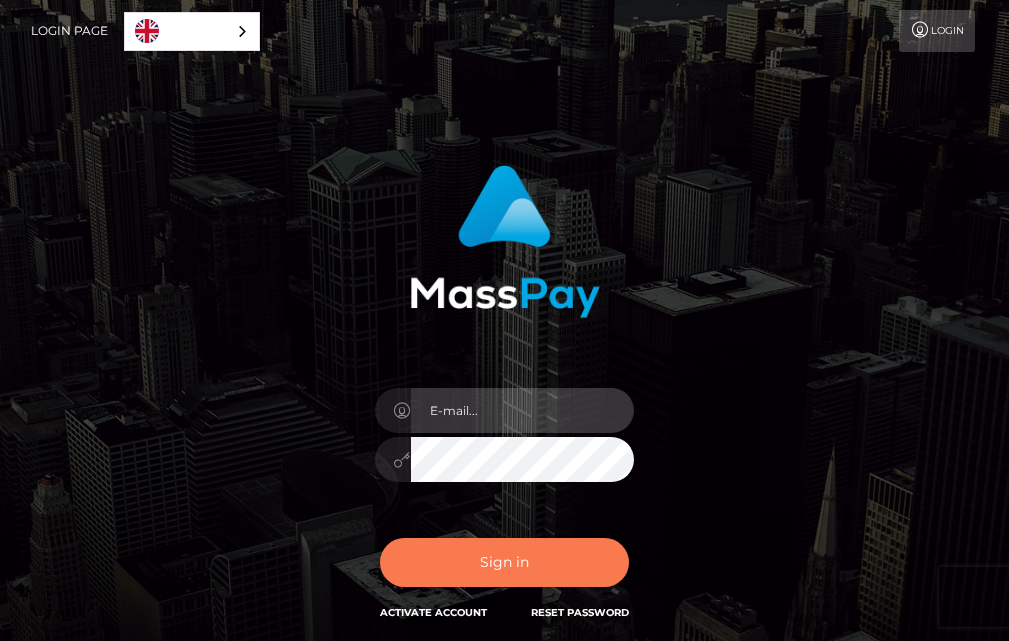 type on "[EMAIL_ADDRESS][DOMAIN_NAME]" 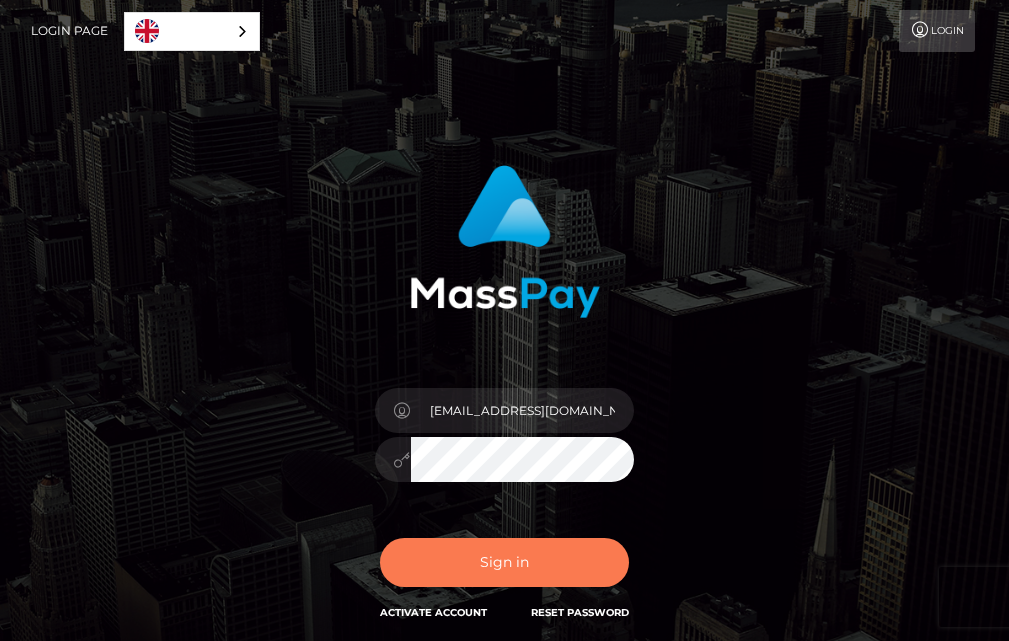 click on "Sign in" at bounding box center [505, 562] 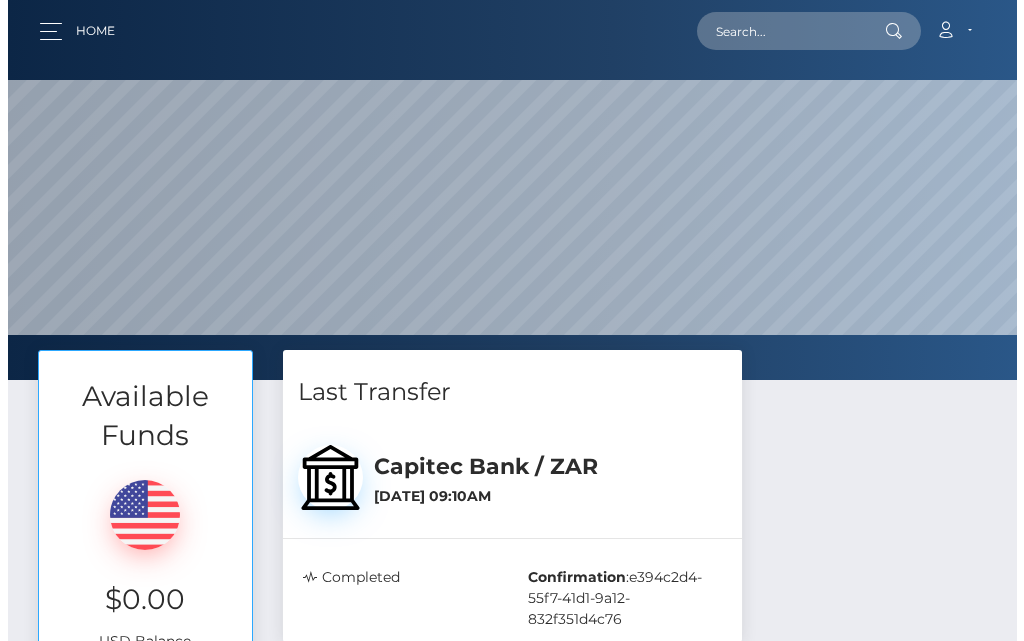 scroll, scrollTop: 0, scrollLeft: 0, axis: both 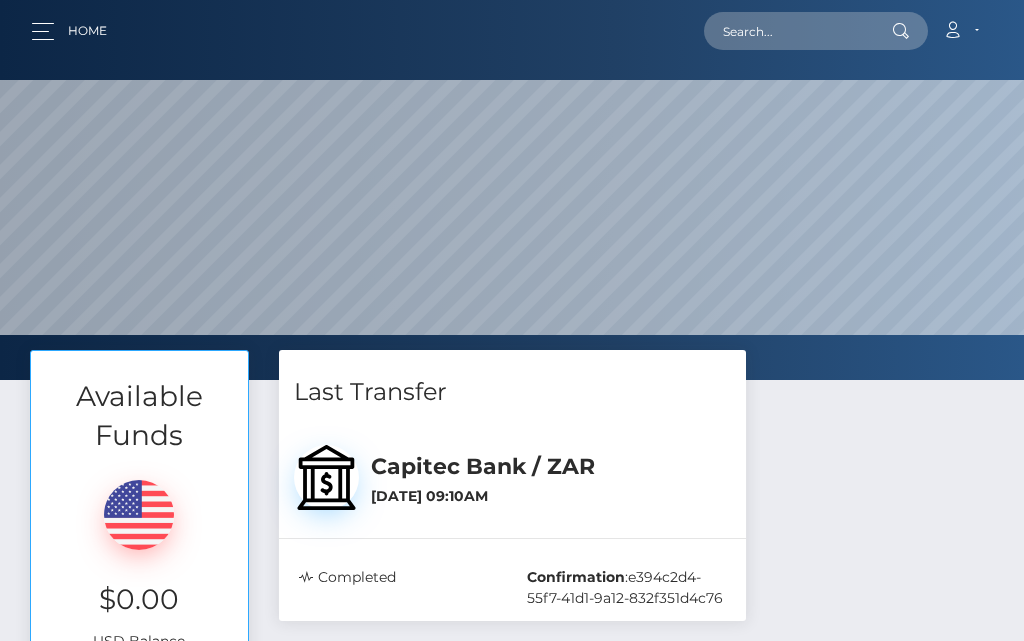 select 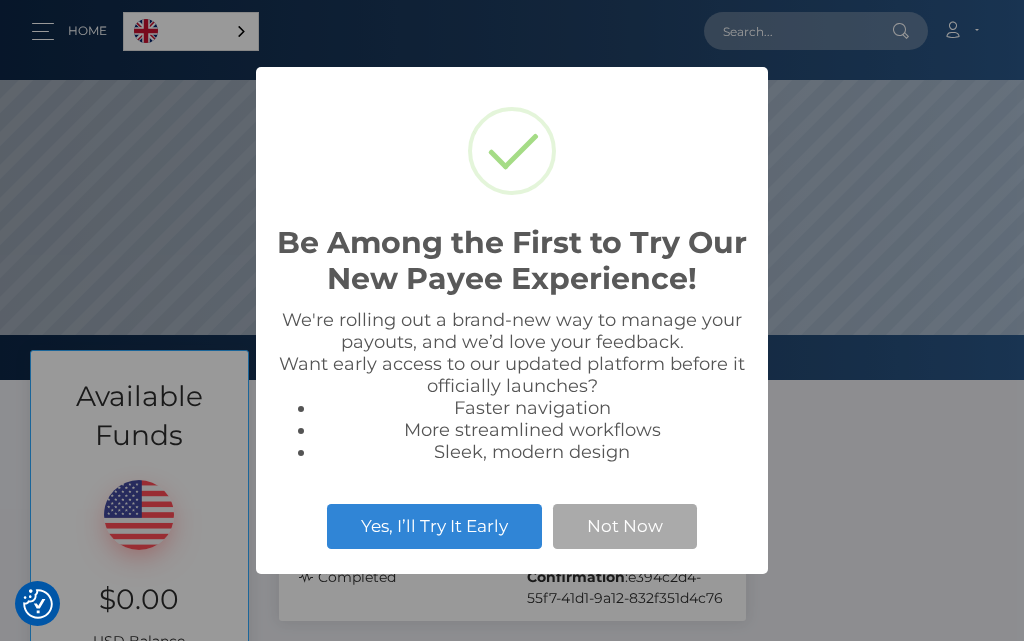 scroll, scrollTop: 999620, scrollLeft: 998976, axis: both 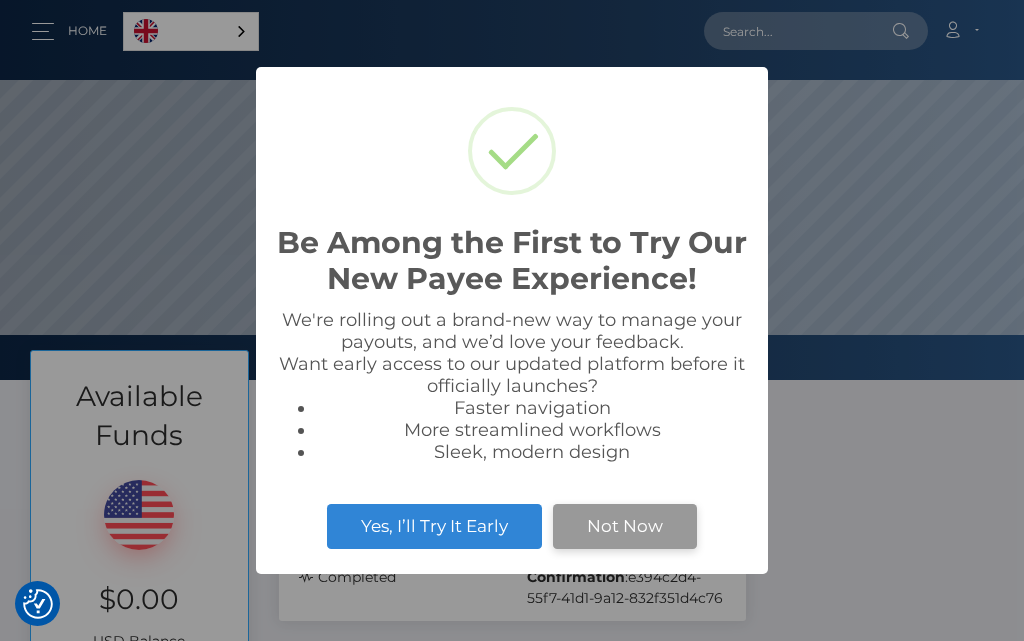 click on "Not Now" at bounding box center (625, 526) 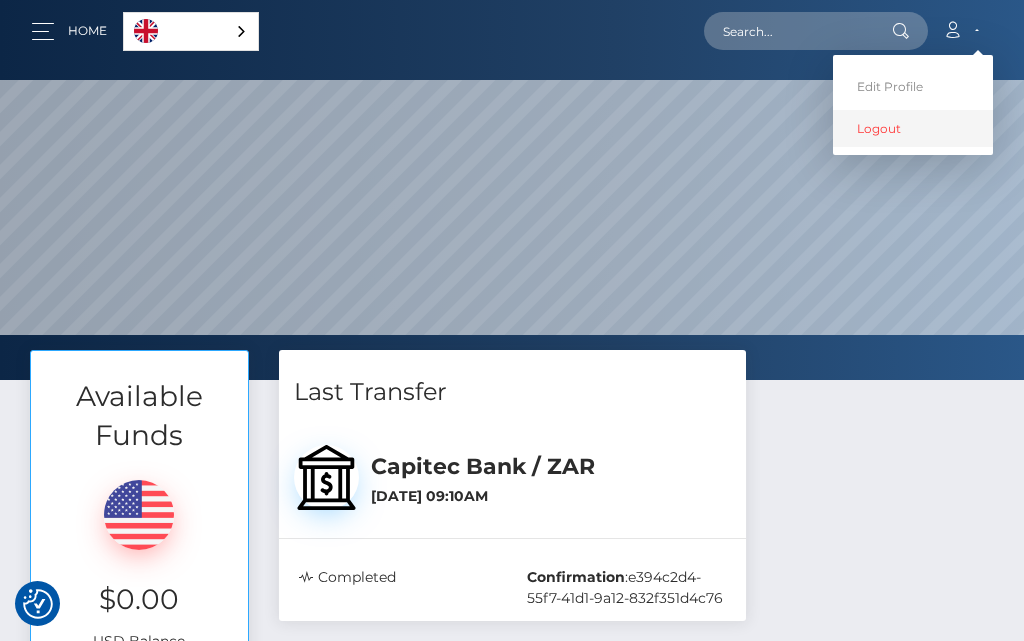 click on "Logout" at bounding box center [913, 128] 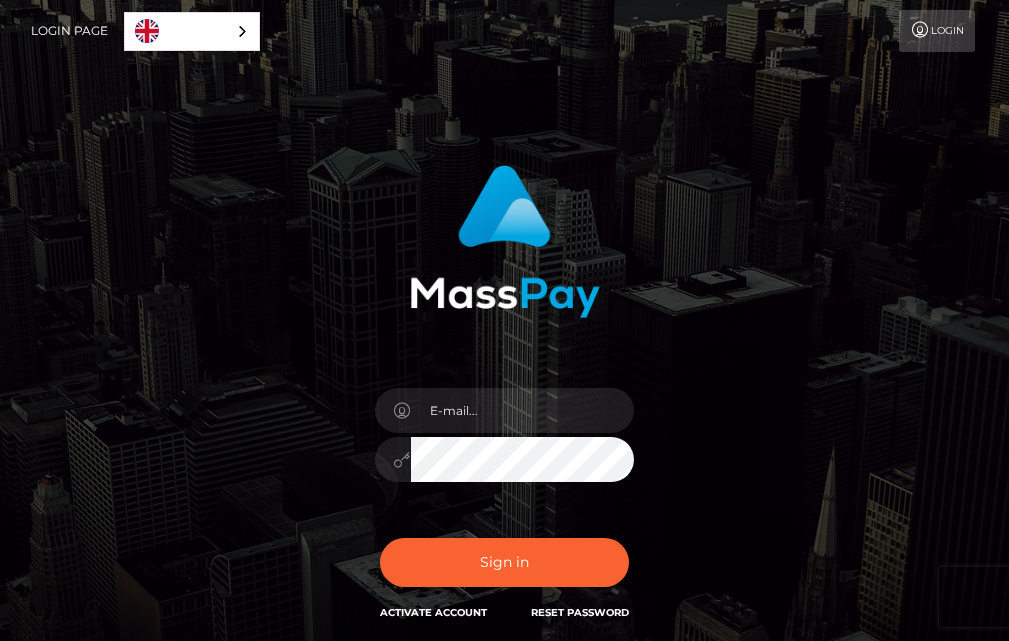 scroll, scrollTop: 0, scrollLeft: 0, axis: both 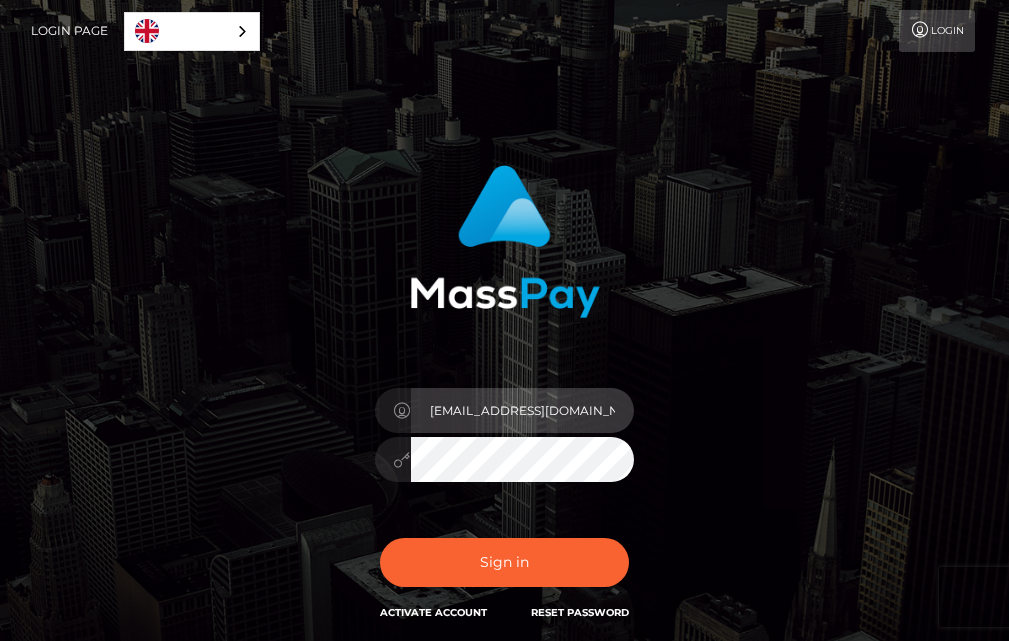 click on "sfisostudio@gmail.com" at bounding box center (523, 410) 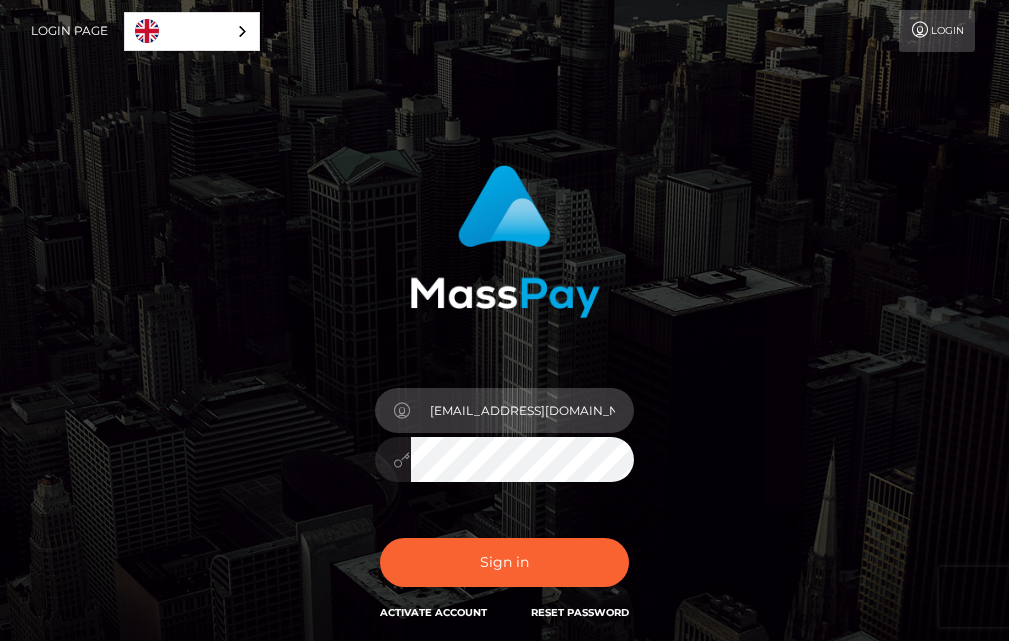 type on "mntombikayise554@gmail.com" 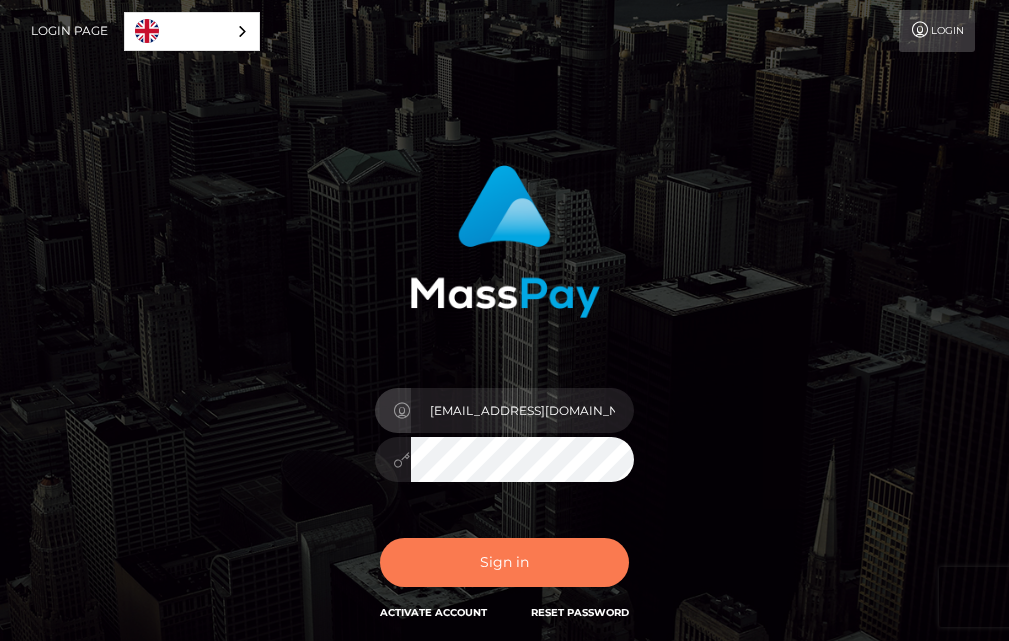 click on "Sign in" at bounding box center [505, 562] 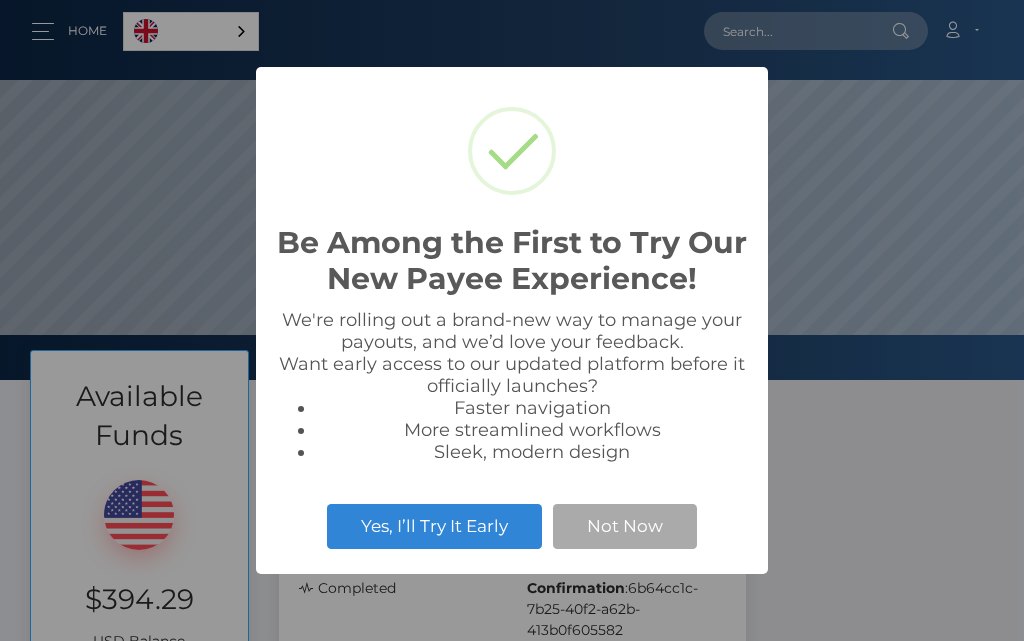 scroll, scrollTop: 0, scrollLeft: 0, axis: both 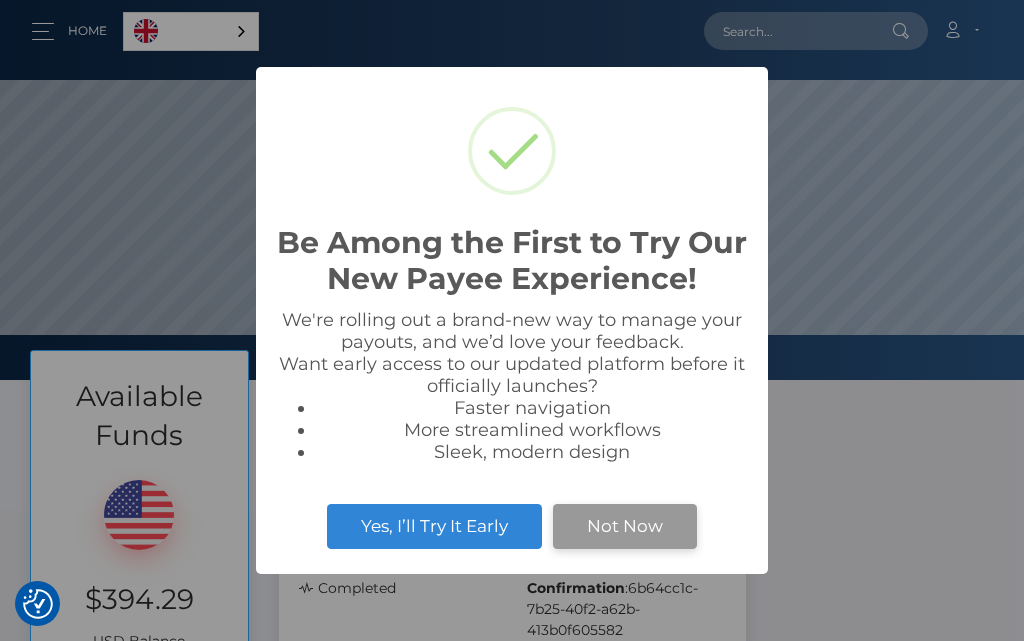 click on "Not Now" at bounding box center (625, 526) 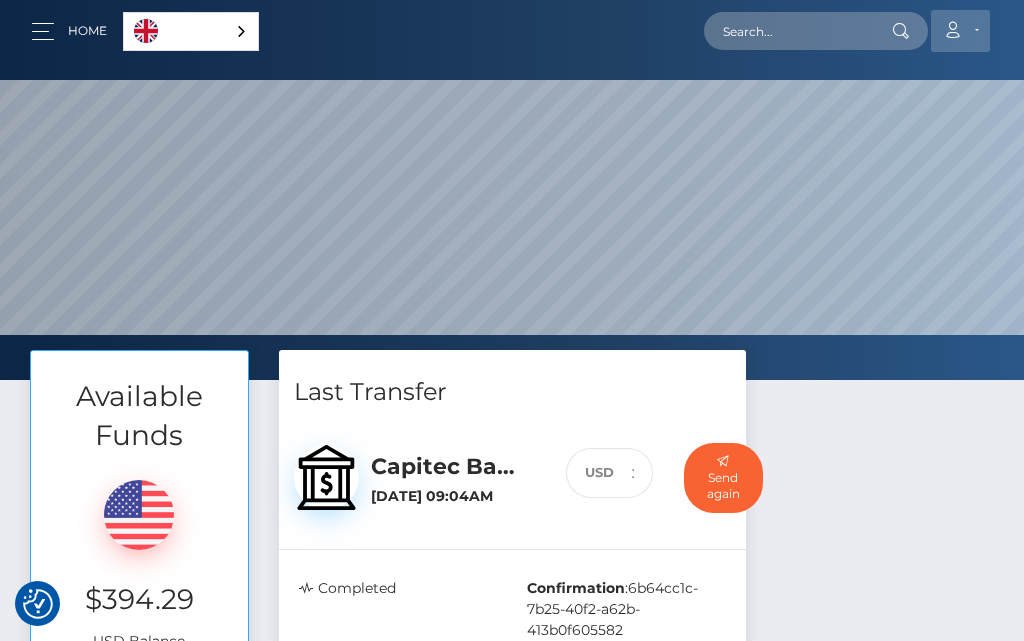 click on "Account" at bounding box center [960, 31] 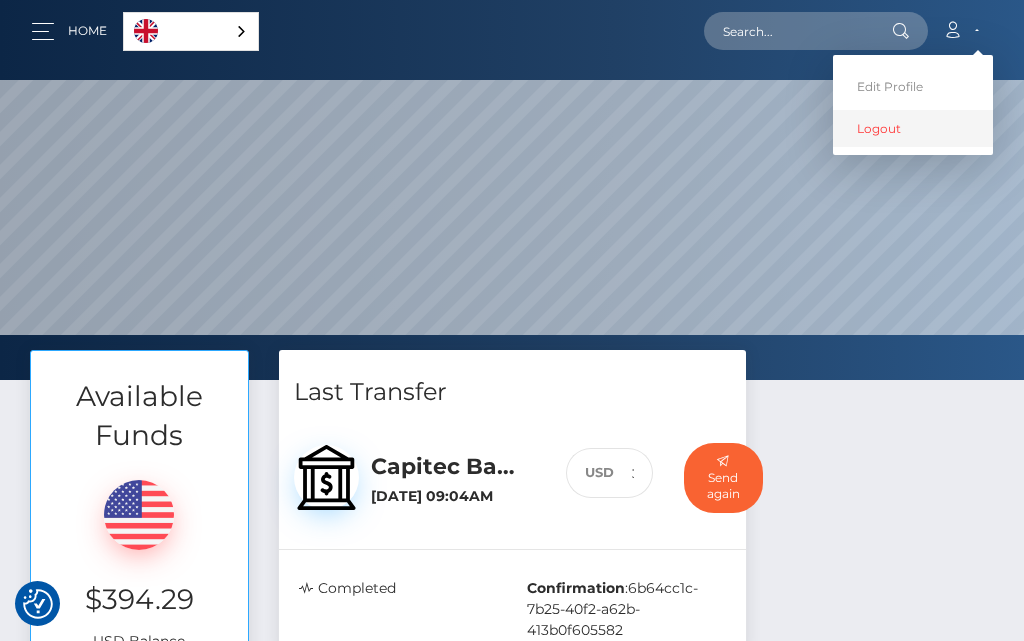click on "Logout" at bounding box center (913, 128) 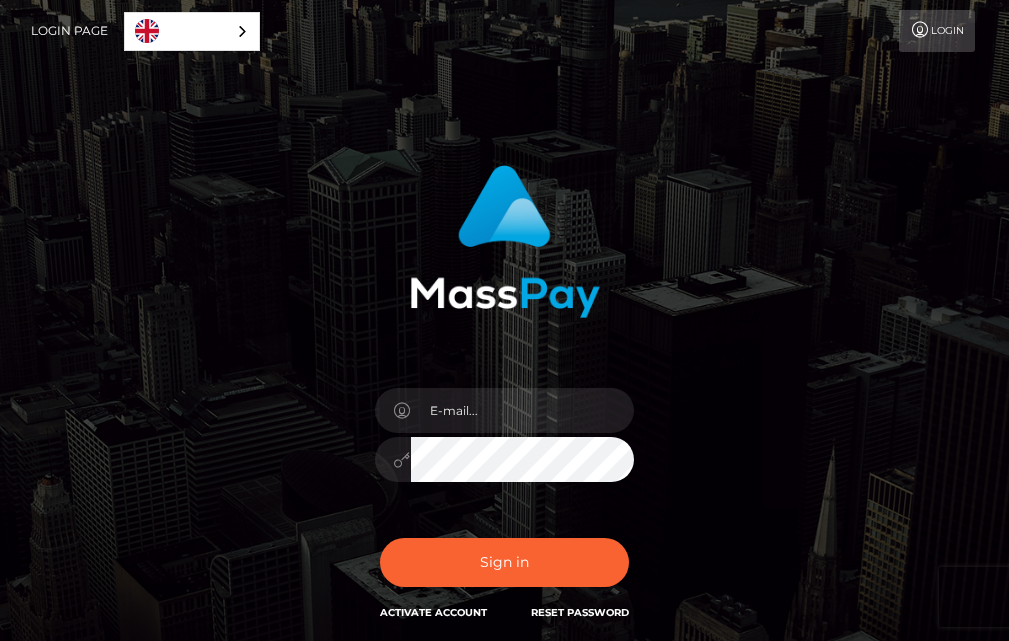 scroll, scrollTop: 0, scrollLeft: 0, axis: both 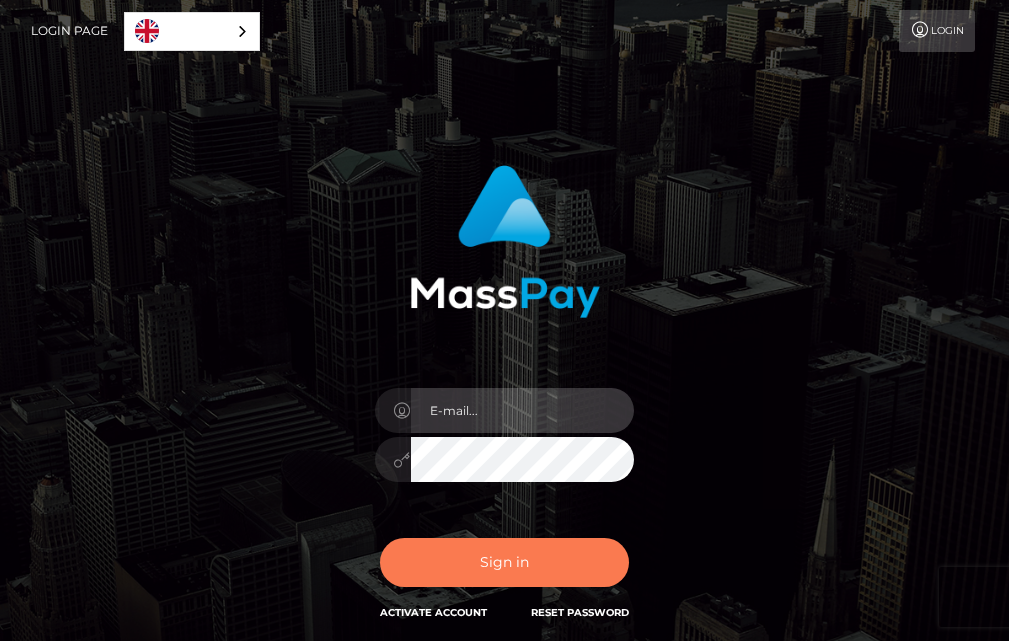 type on "mntombikayise554@gmail.com" 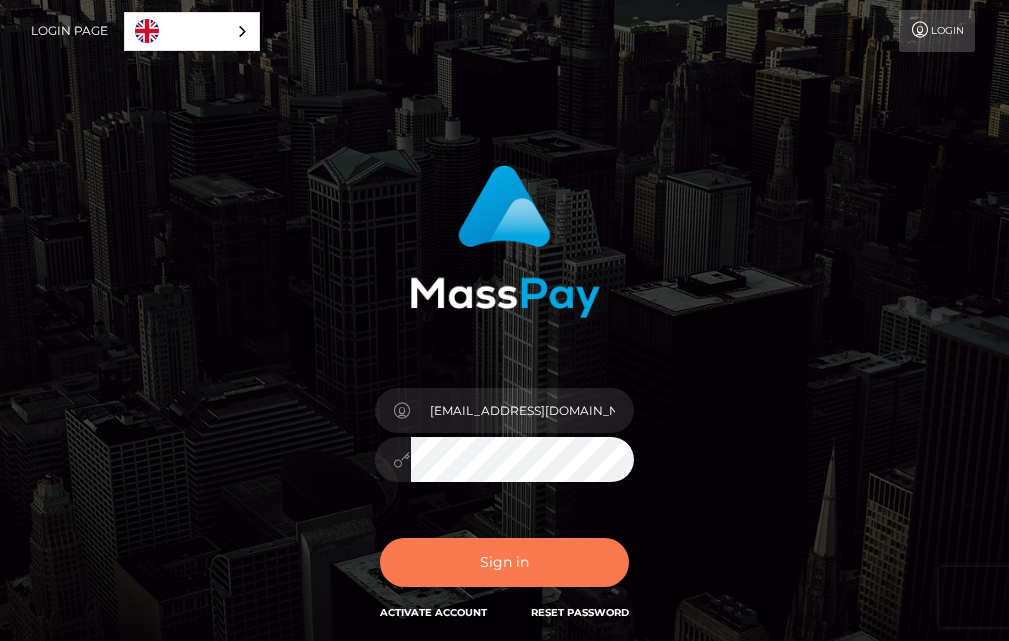 click on "Sign in" at bounding box center (505, 562) 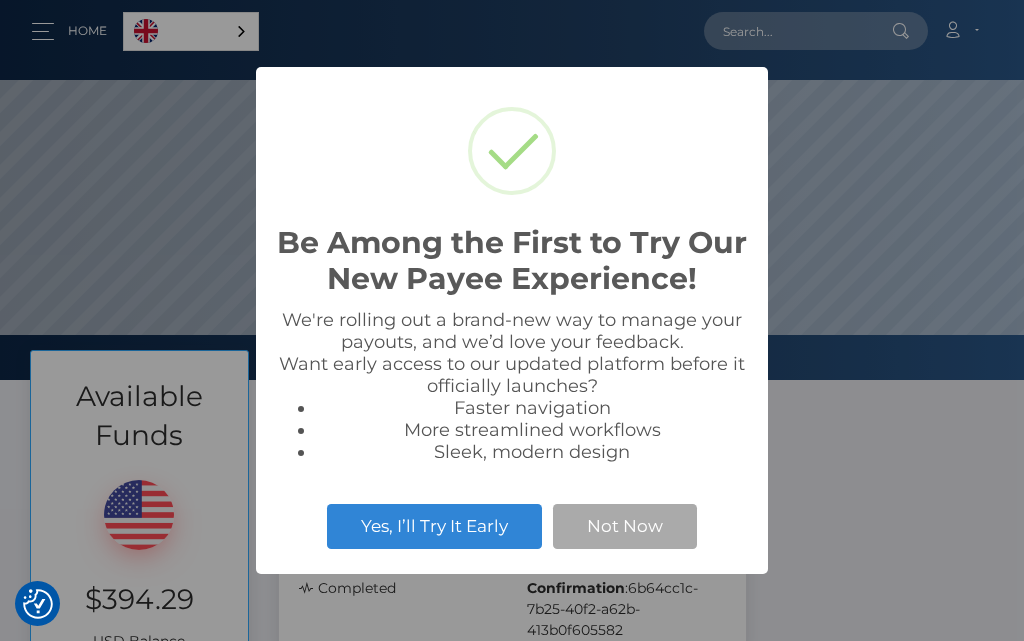 scroll, scrollTop: 0, scrollLeft: 0, axis: both 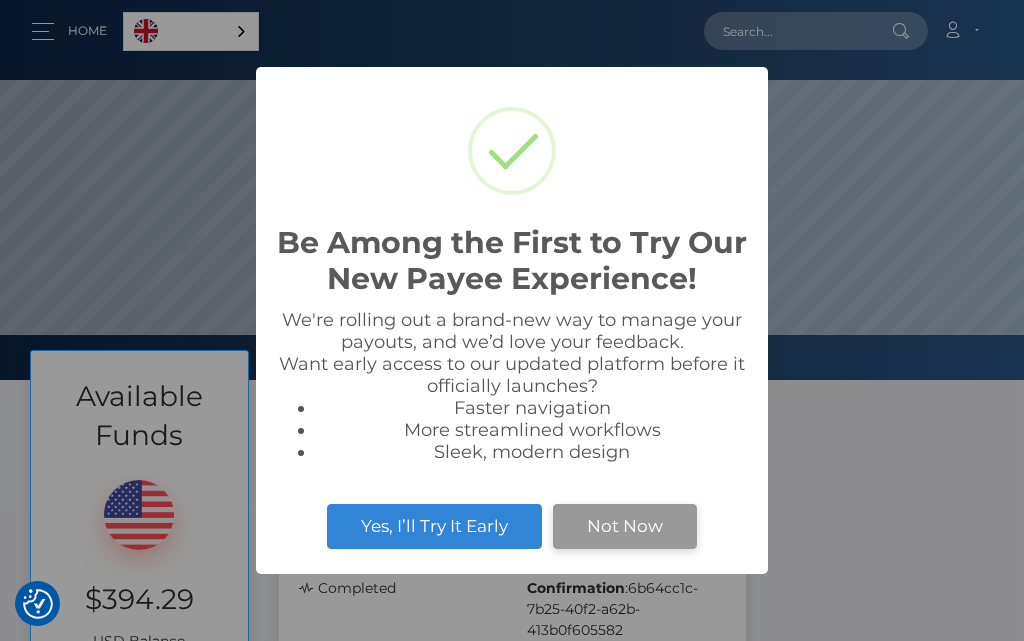 click on "Not Now" at bounding box center (625, 526) 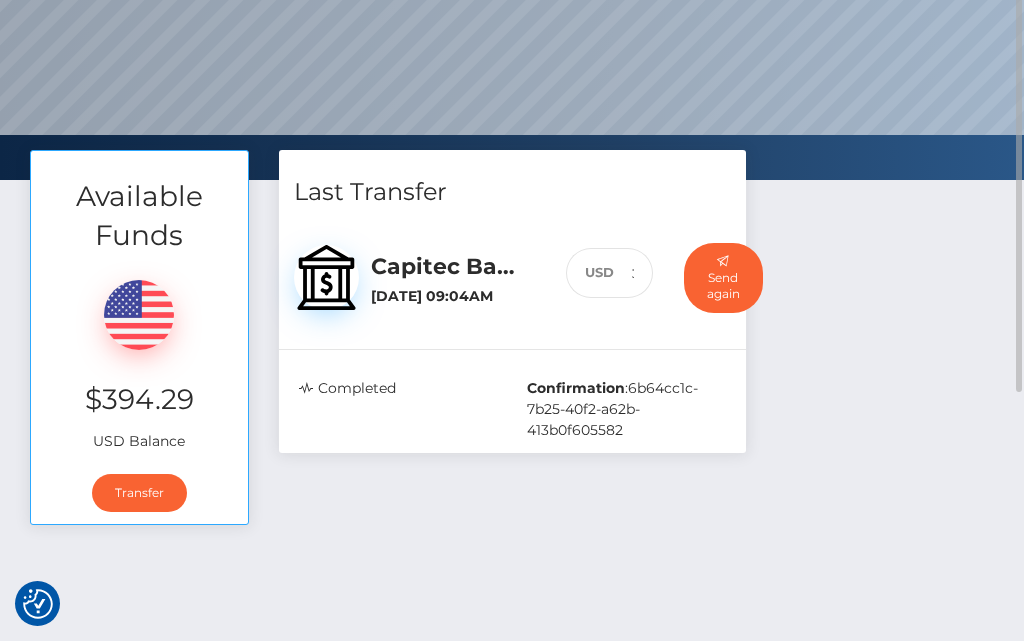 scroll, scrollTop: 300, scrollLeft: 0, axis: vertical 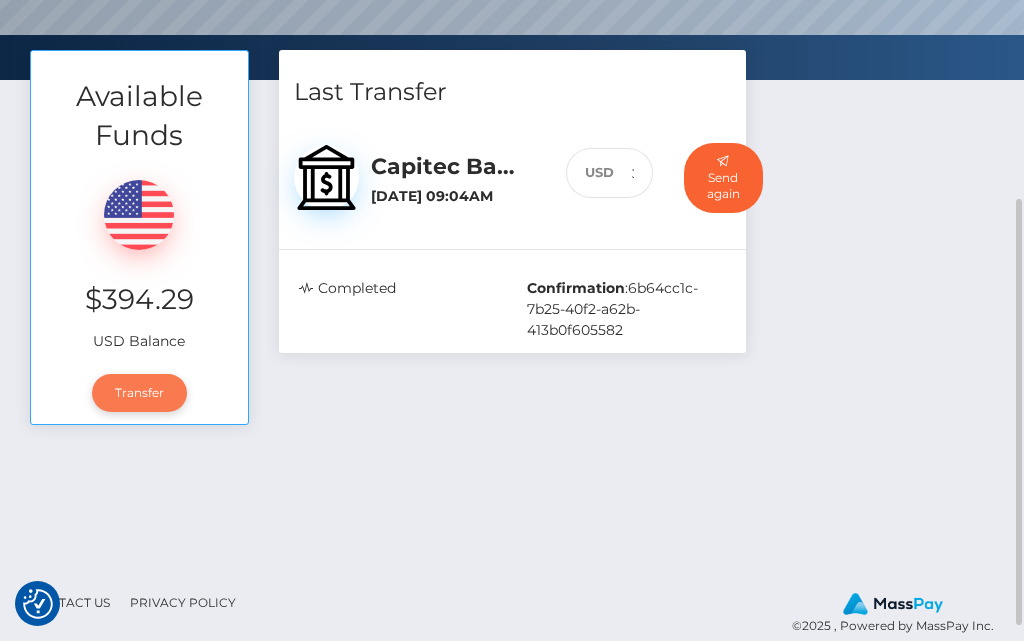 click on "Transfer" at bounding box center (139, 393) 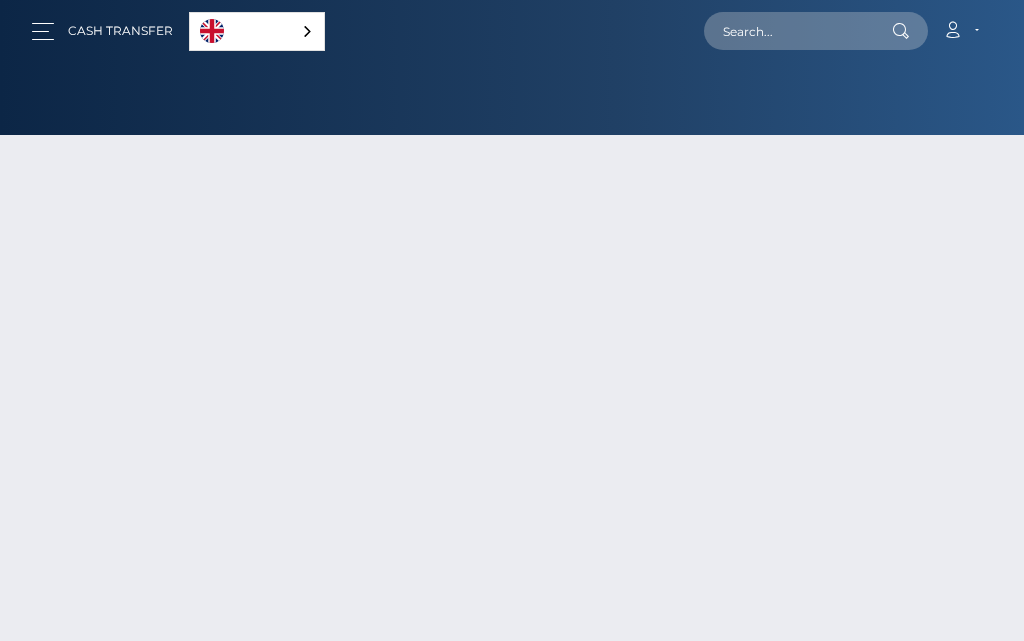 scroll, scrollTop: 0, scrollLeft: 0, axis: both 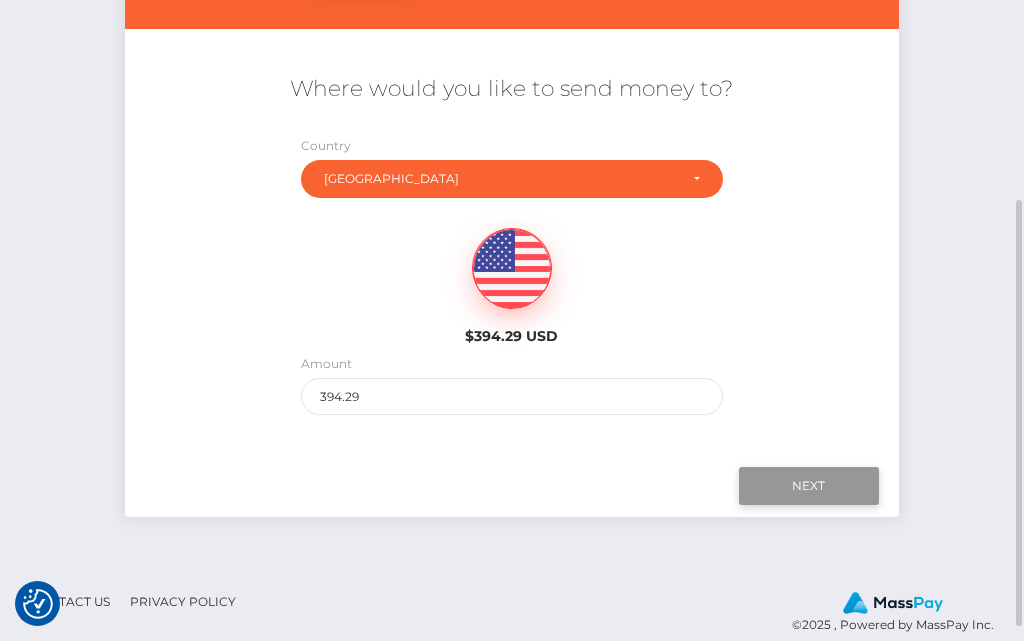 click on "Next" at bounding box center (809, 486) 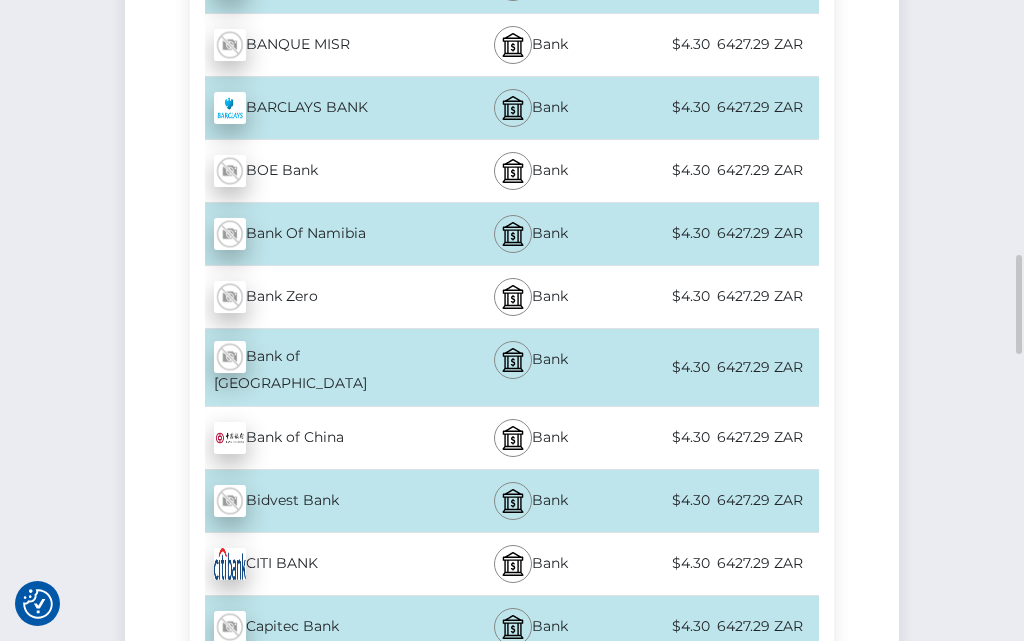 scroll, scrollTop: 1200, scrollLeft: 0, axis: vertical 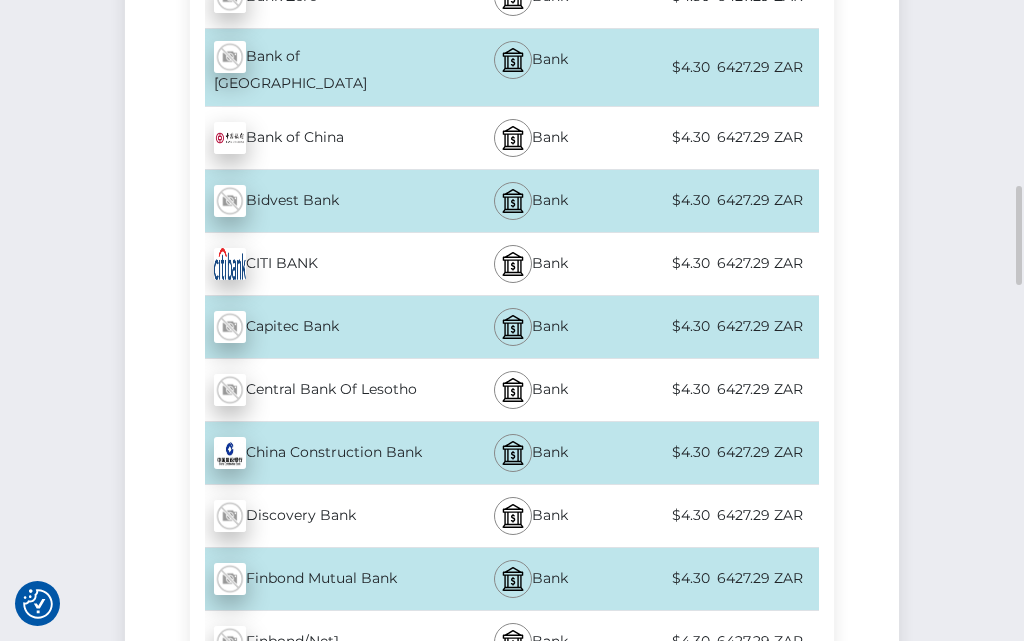 click on "Capitec Bank  - ZAR" at bounding box center (321, 327) 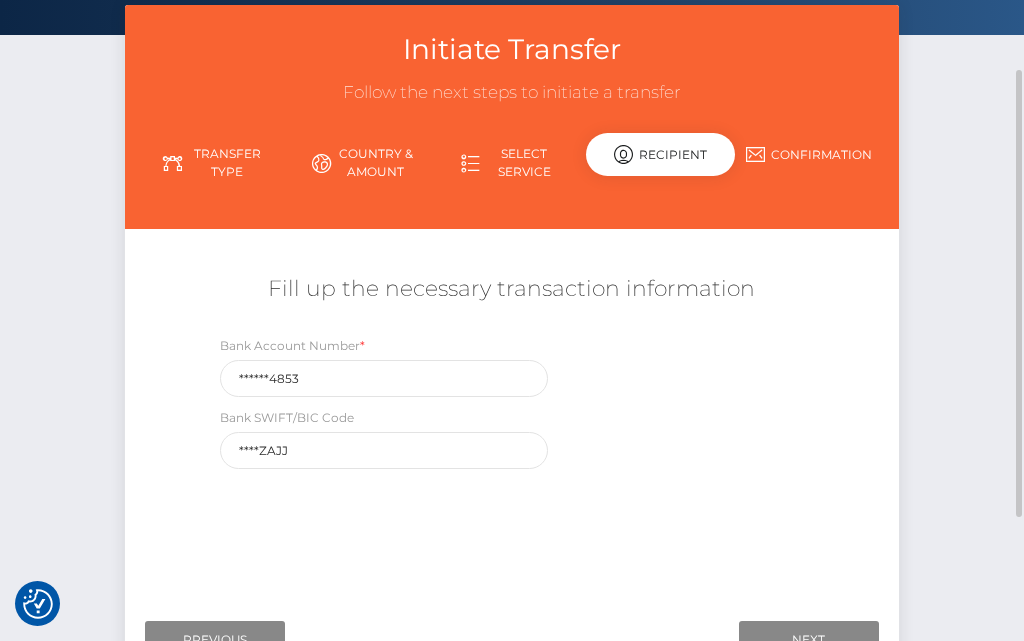 scroll, scrollTop: 277, scrollLeft: 0, axis: vertical 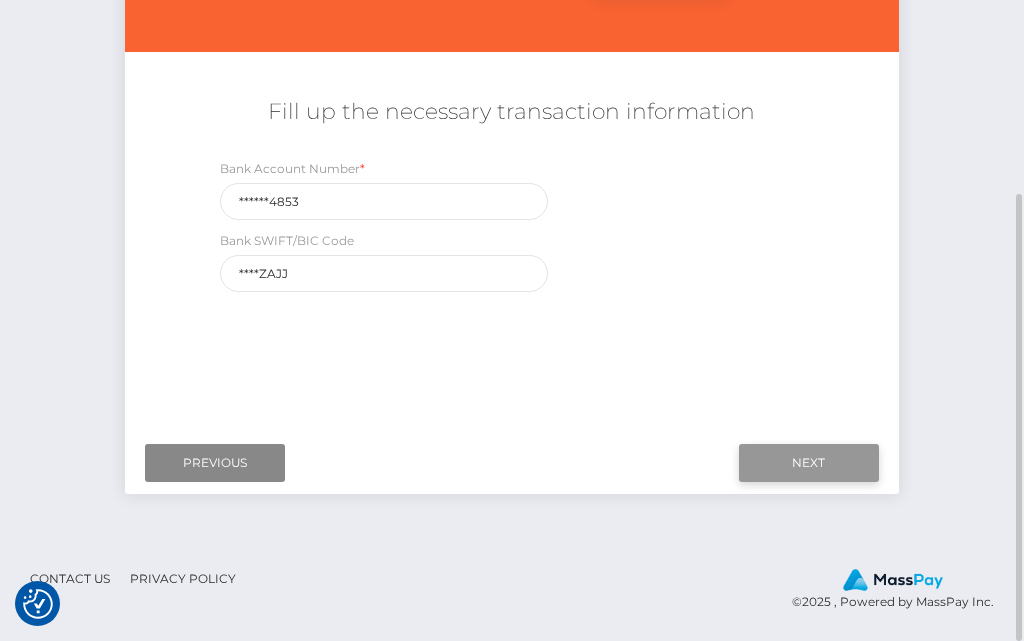 click on "Next" at bounding box center [809, 463] 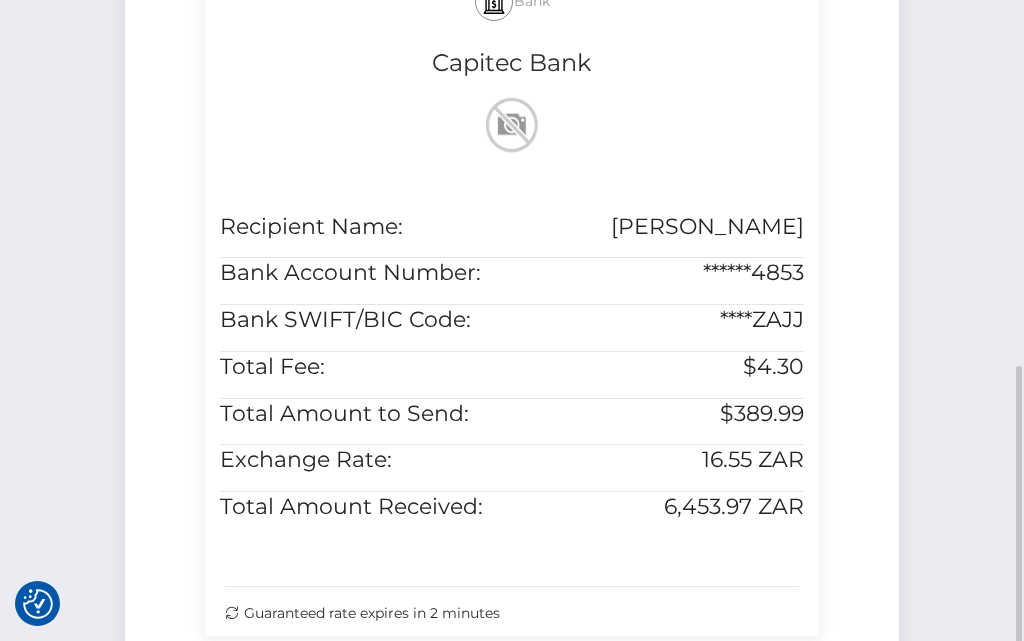 scroll, scrollTop: 677, scrollLeft: 0, axis: vertical 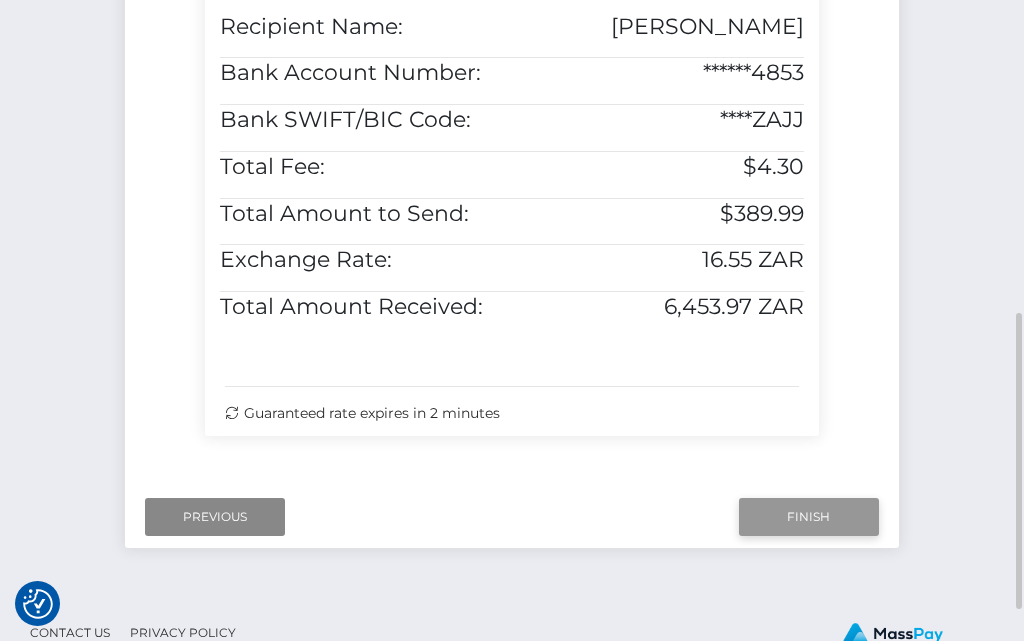 click on "Finish" at bounding box center (809, 517) 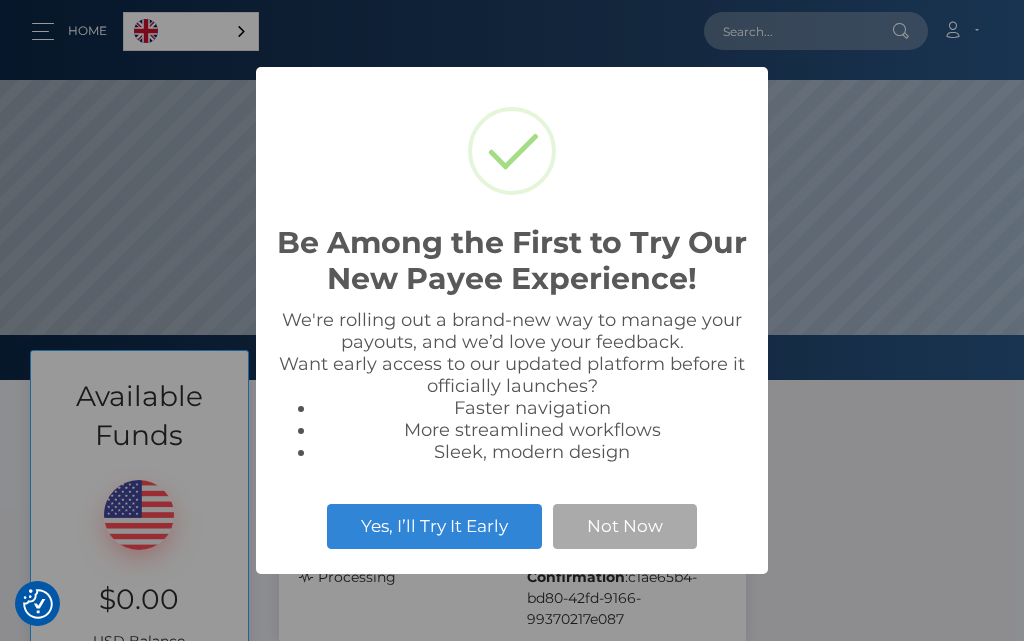 scroll, scrollTop: 0, scrollLeft: 0, axis: both 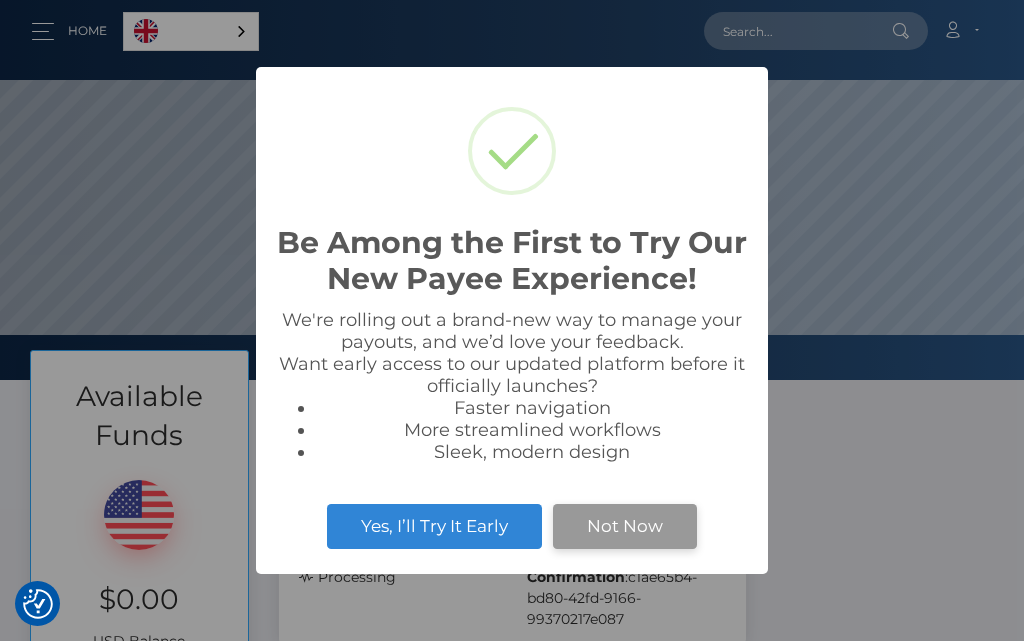 click on "Not Now" at bounding box center (625, 526) 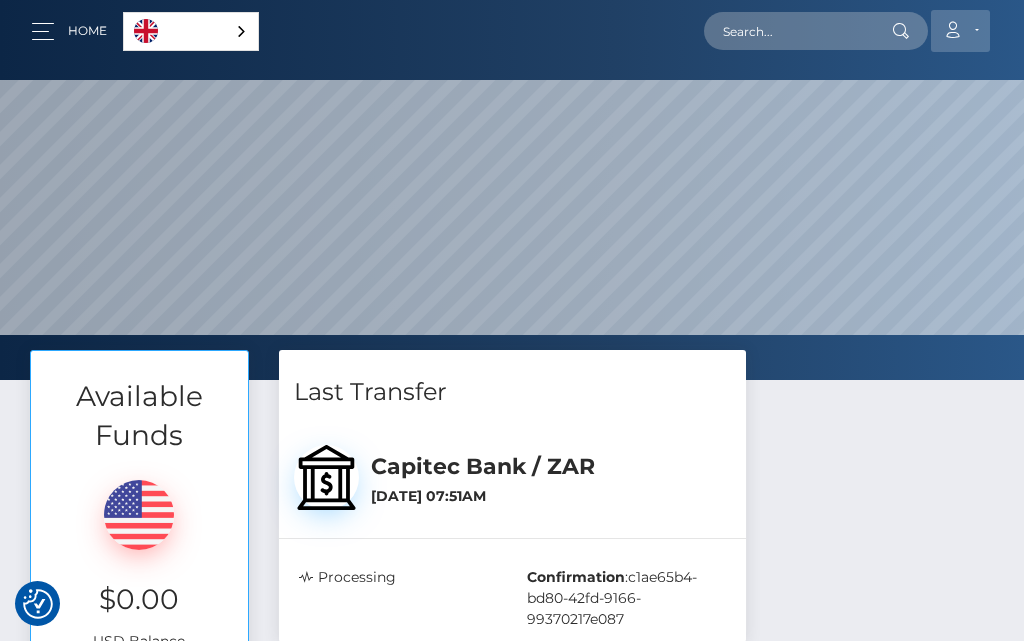 click on "Account" at bounding box center [960, 31] 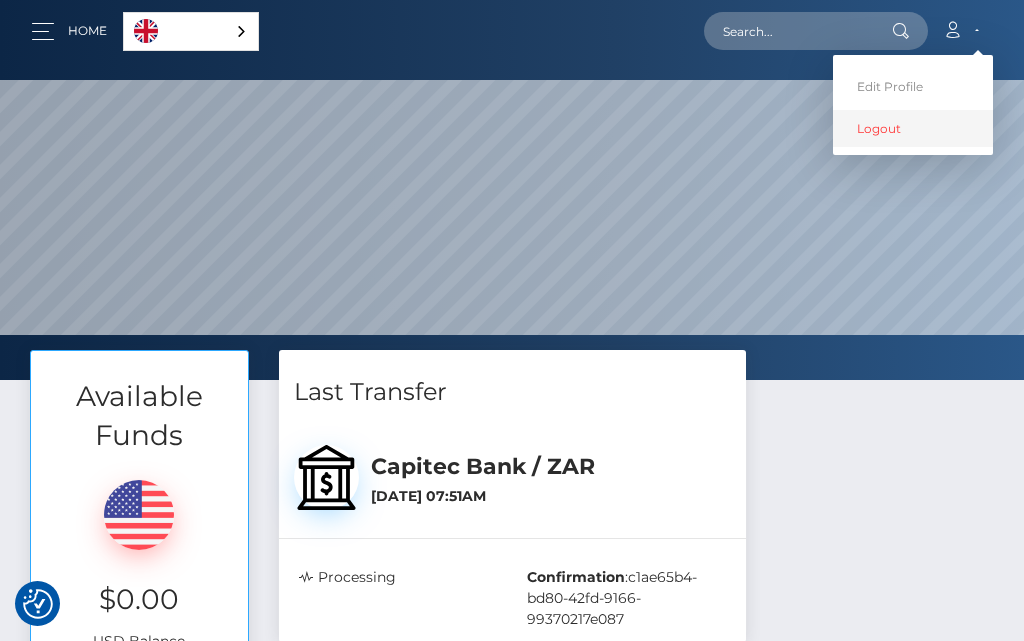 click on "Logout" at bounding box center (913, 128) 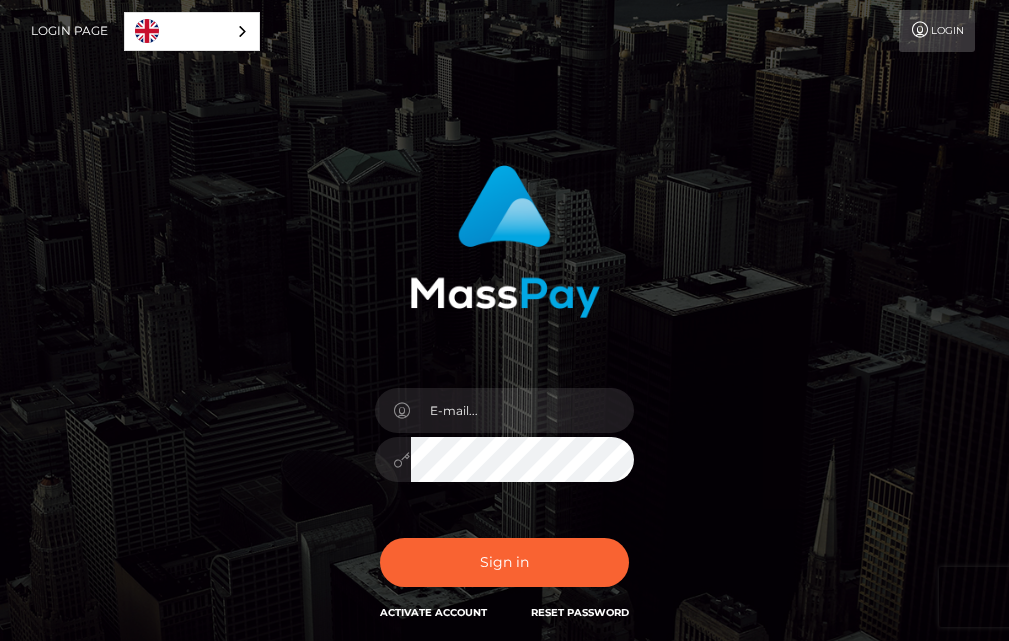 scroll, scrollTop: 0, scrollLeft: 0, axis: both 